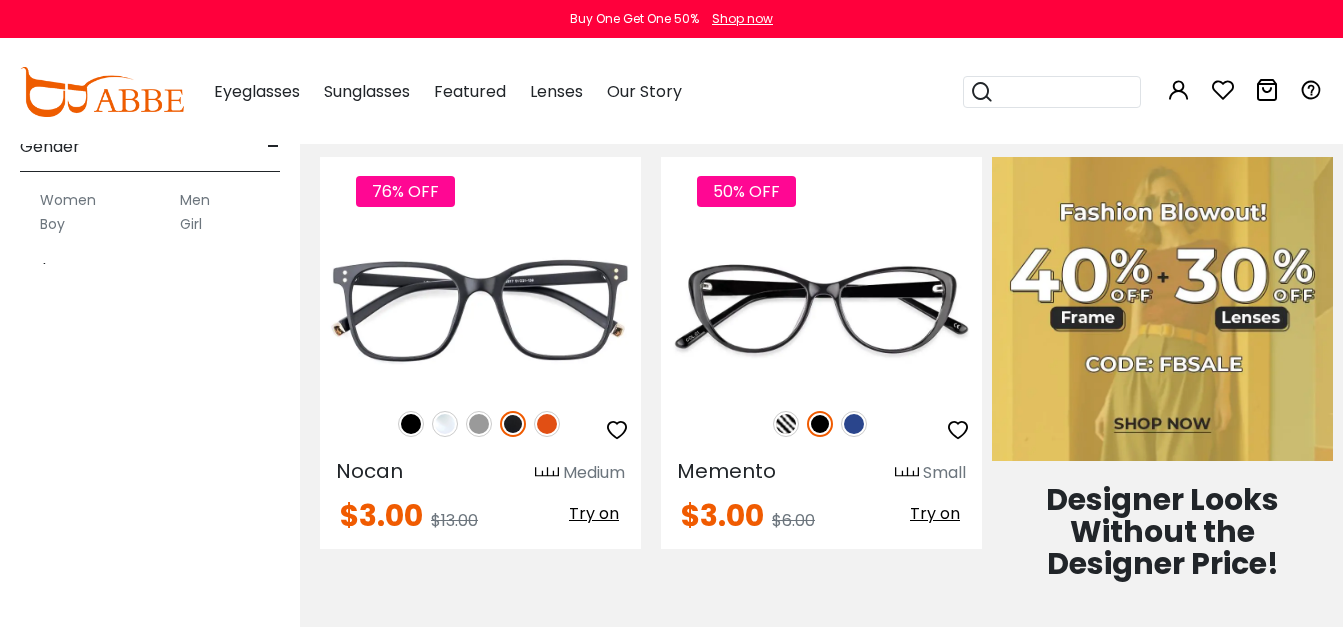 scroll, scrollTop: 160, scrollLeft: 0, axis: vertical 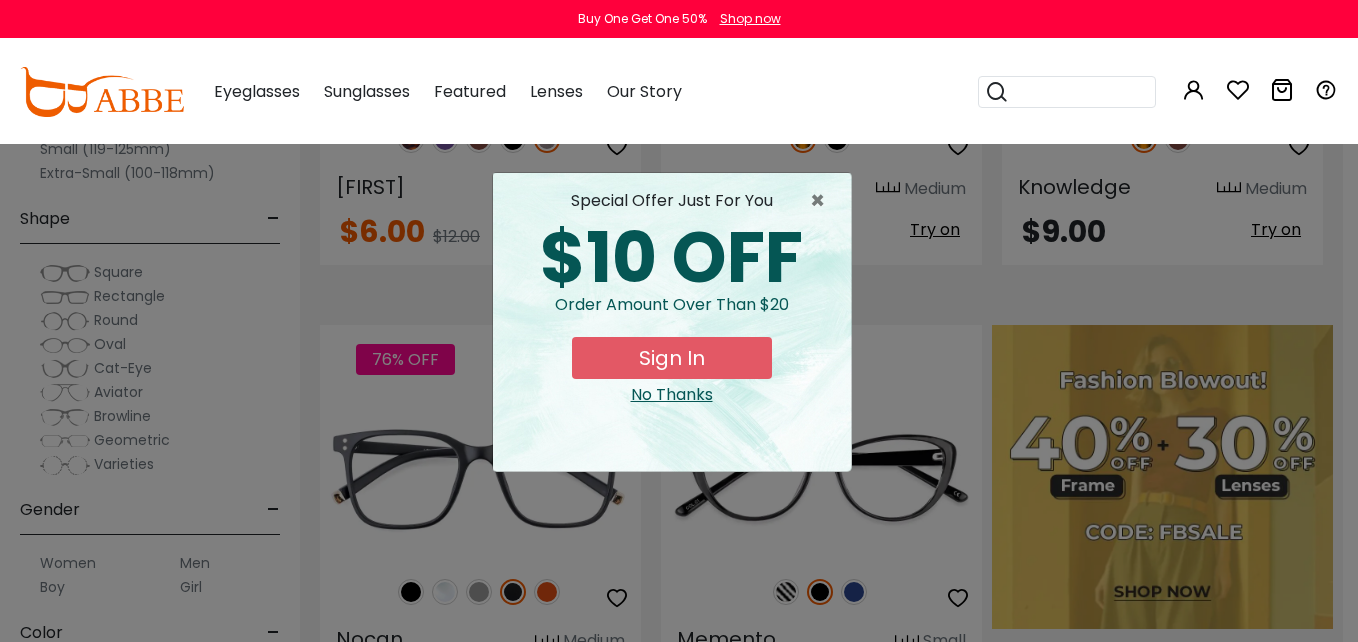 click at bounding box center [1194, 90] 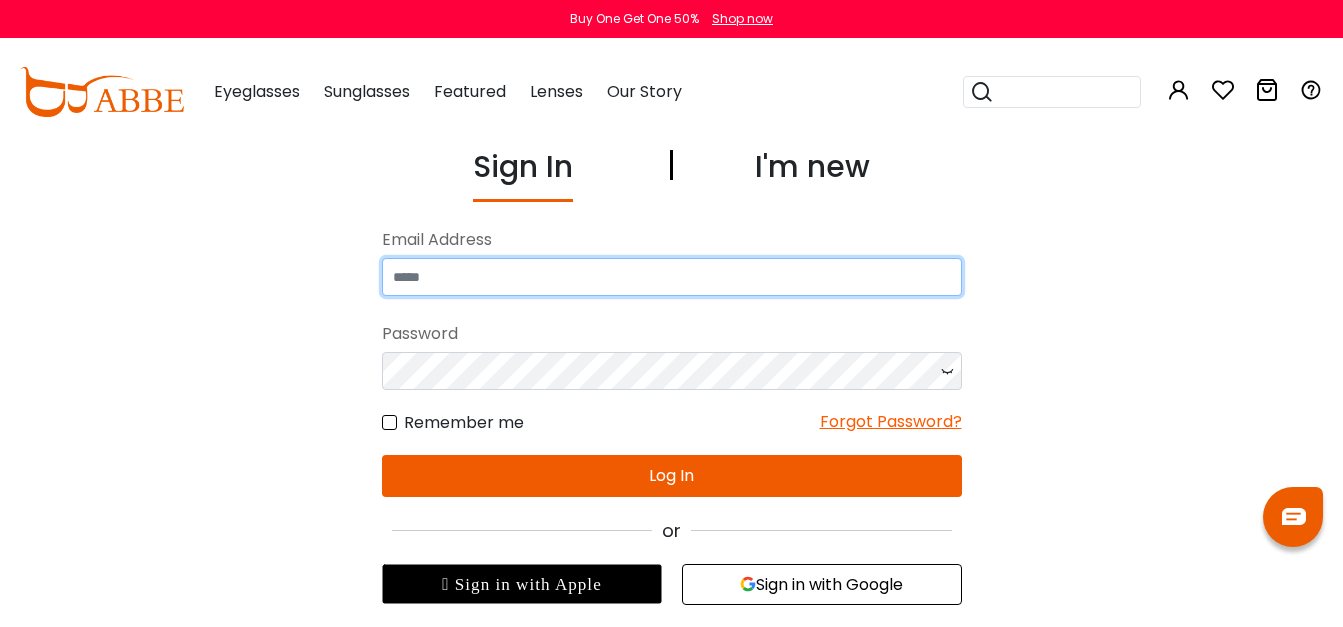 click at bounding box center (672, 277) 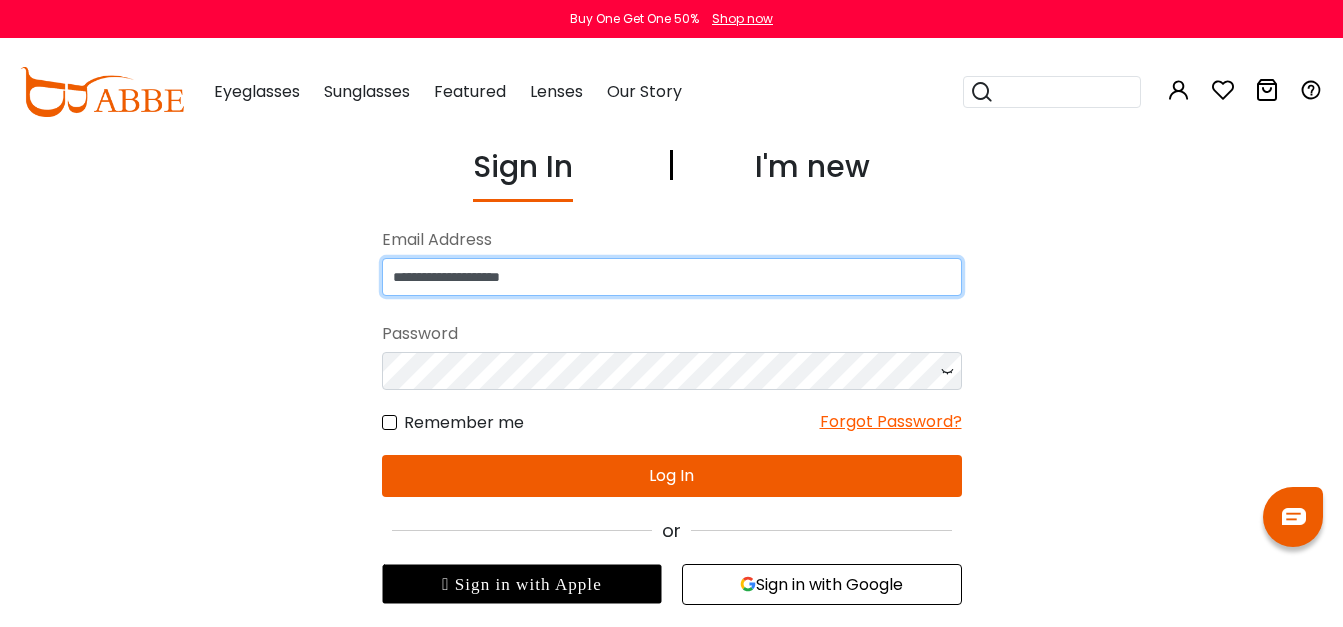 scroll, scrollTop: 0, scrollLeft: 0, axis: both 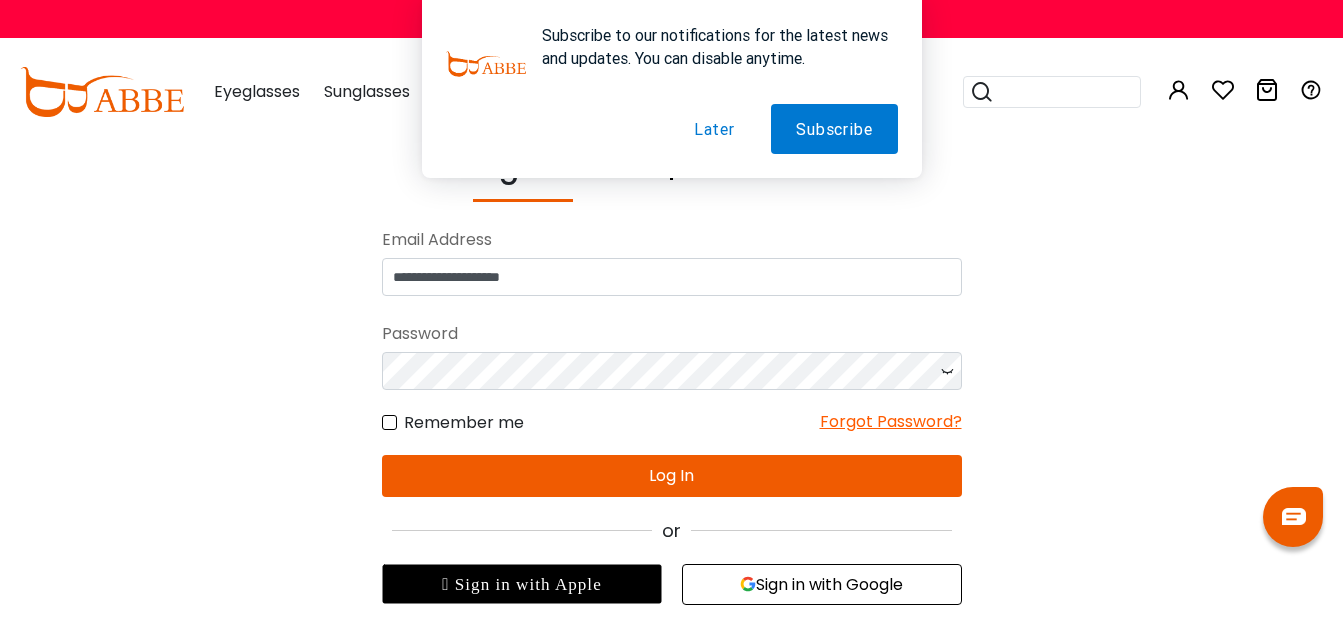 click on "Log In" at bounding box center [672, 476] 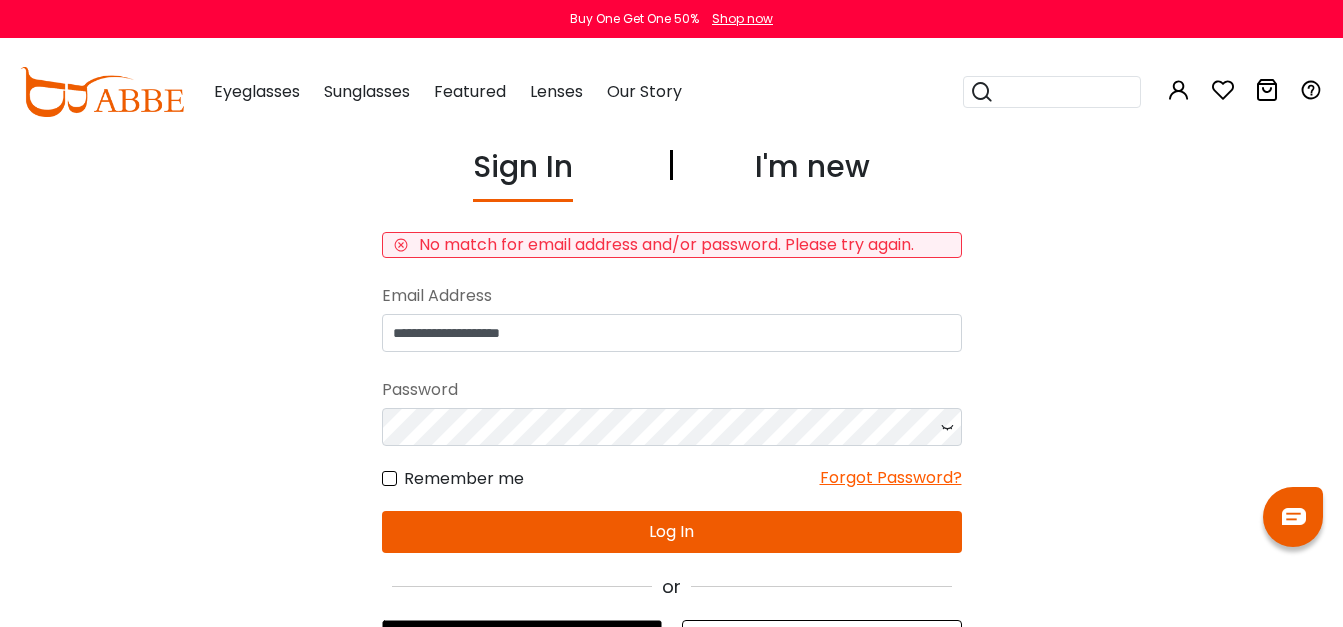 click on "Forgot Password?" at bounding box center [891, 478] 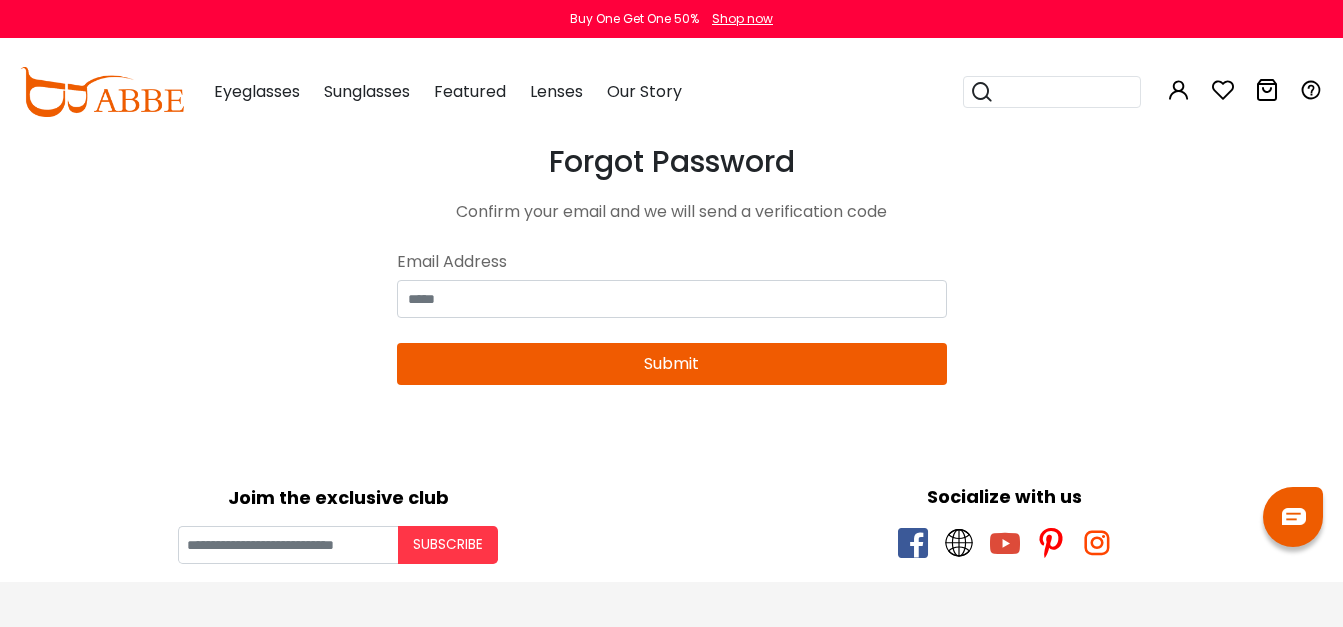 scroll, scrollTop: 0, scrollLeft: 0, axis: both 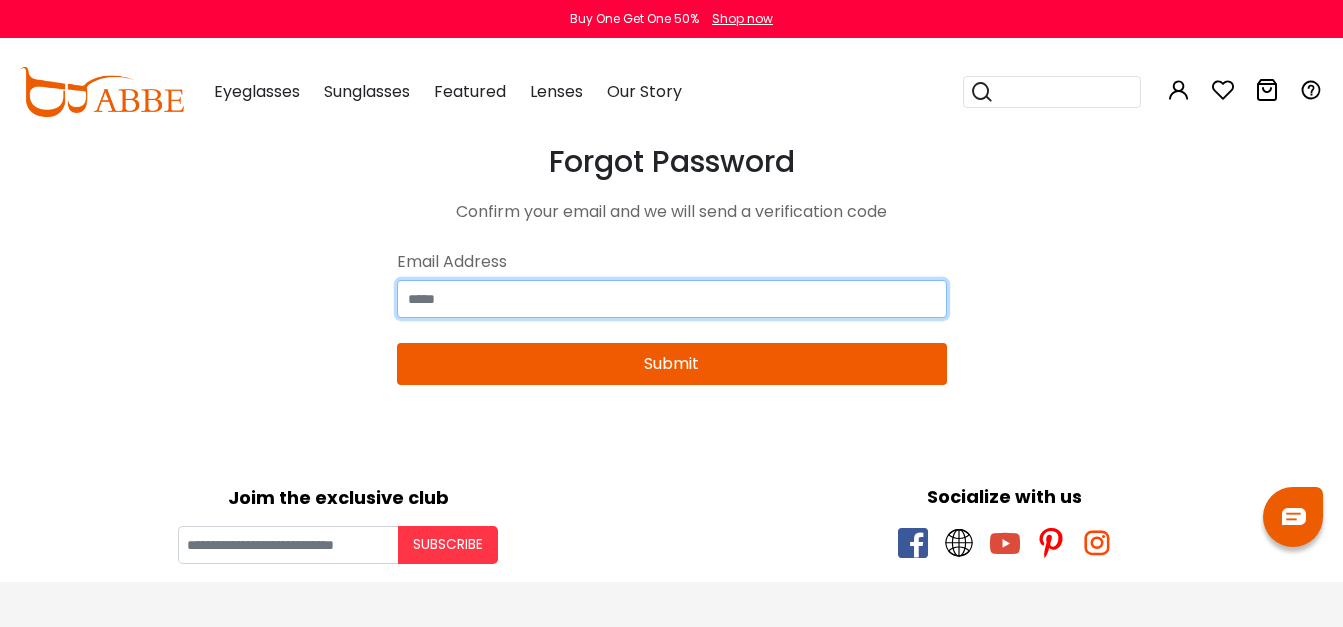 click at bounding box center (672, 299) 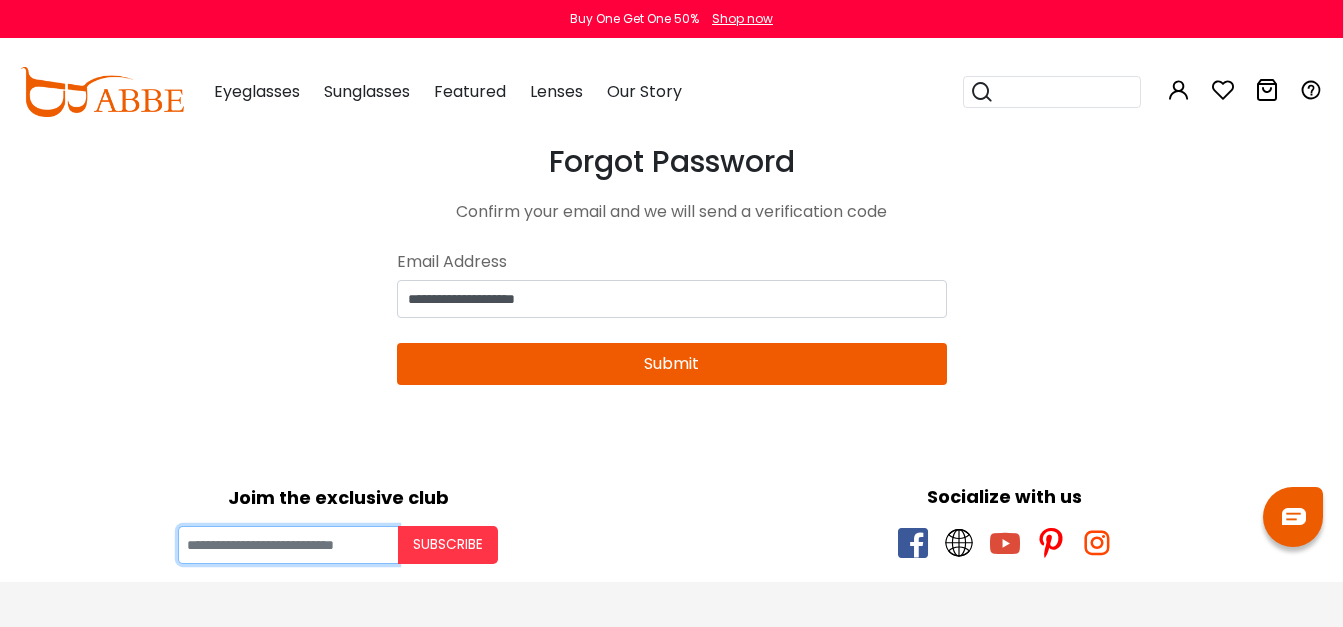 type on "**********" 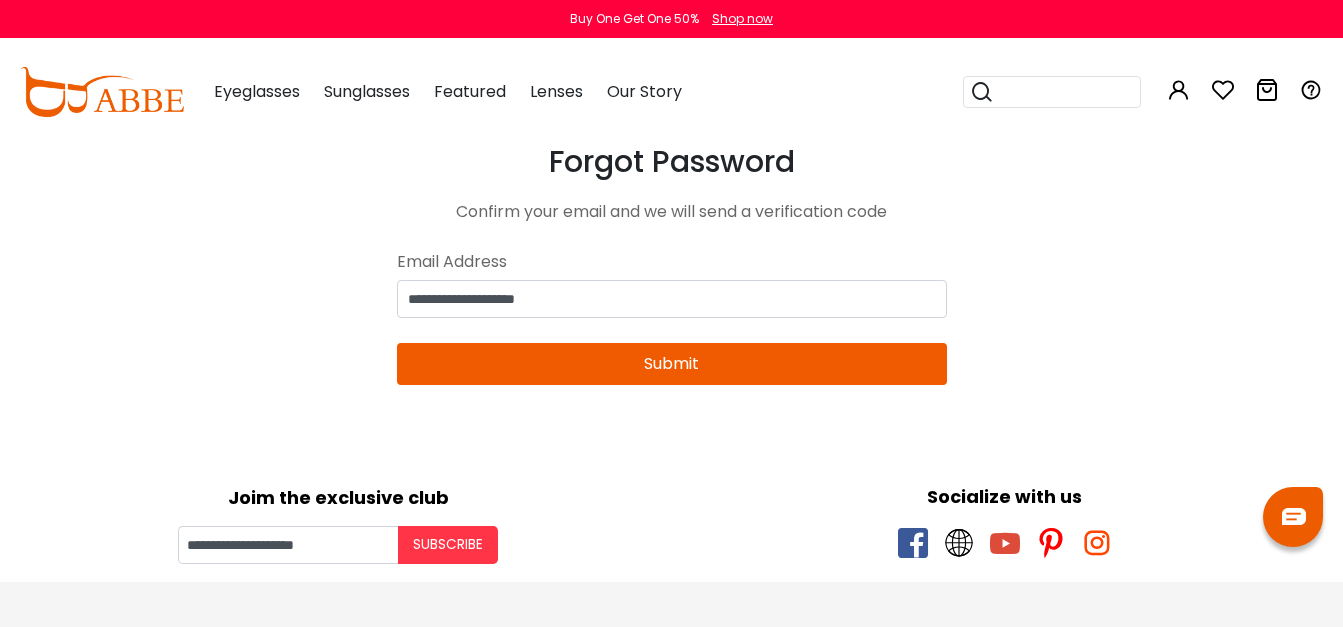 click on "Submit" at bounding box center [672, 364] 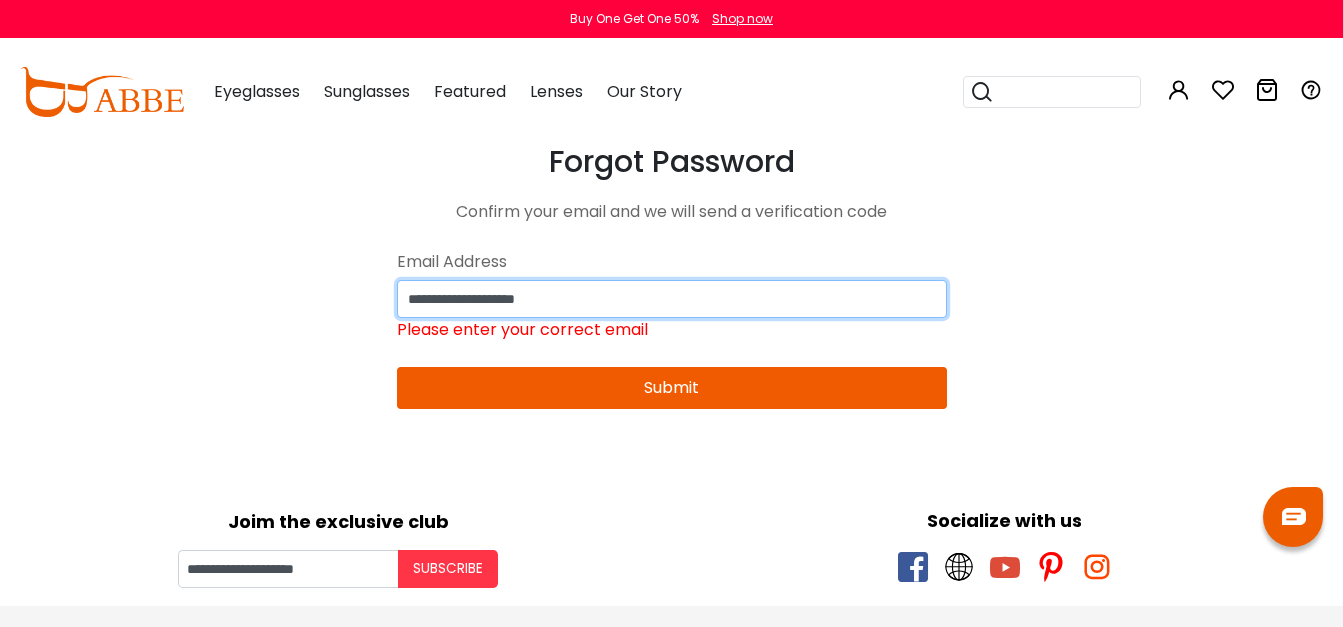 click on "**********" at bounding box center [672, 299] 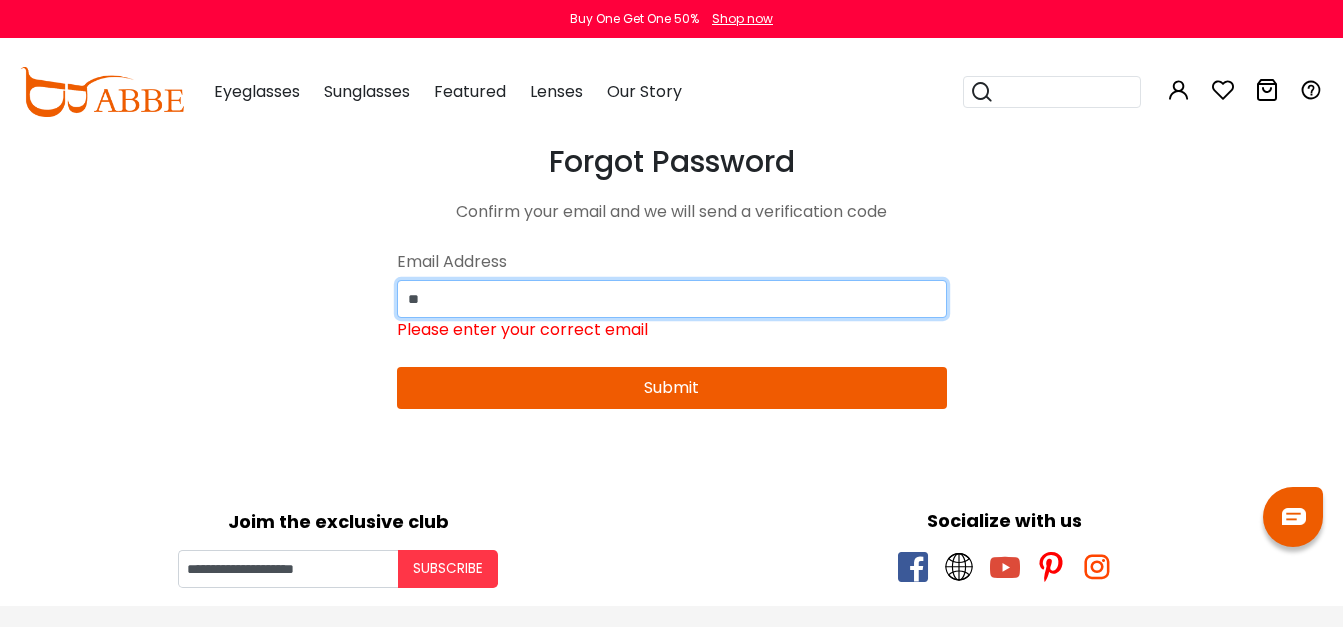 type on "*" 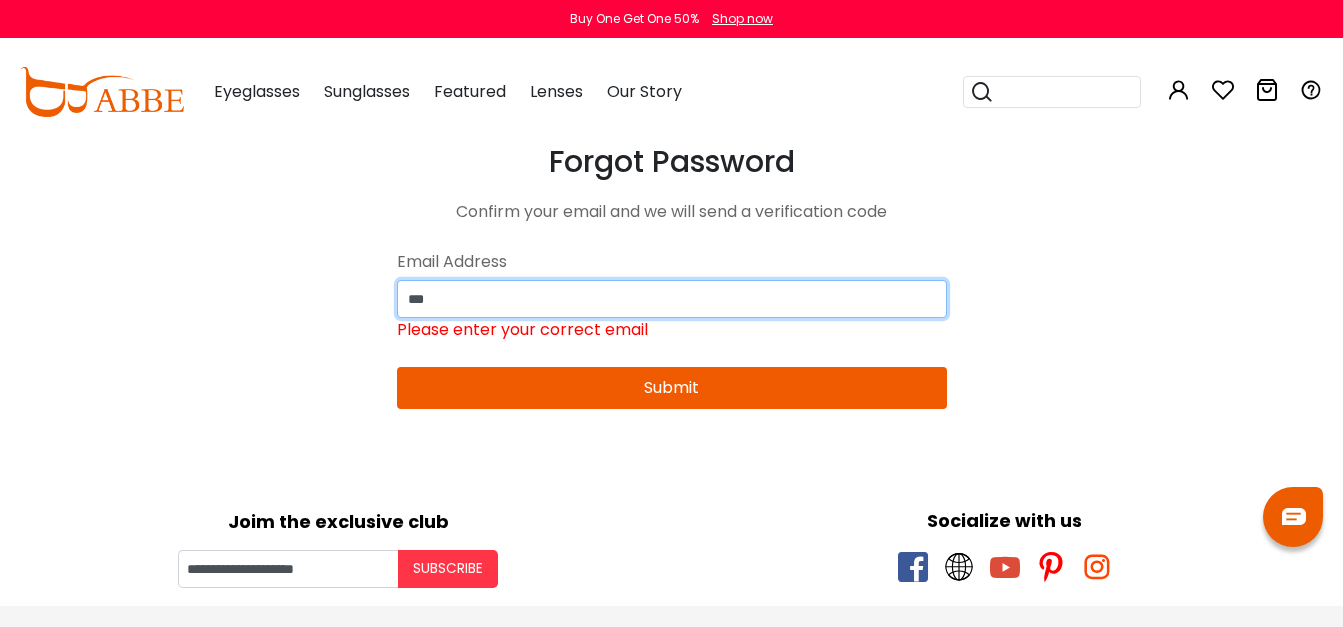 type on "**********" 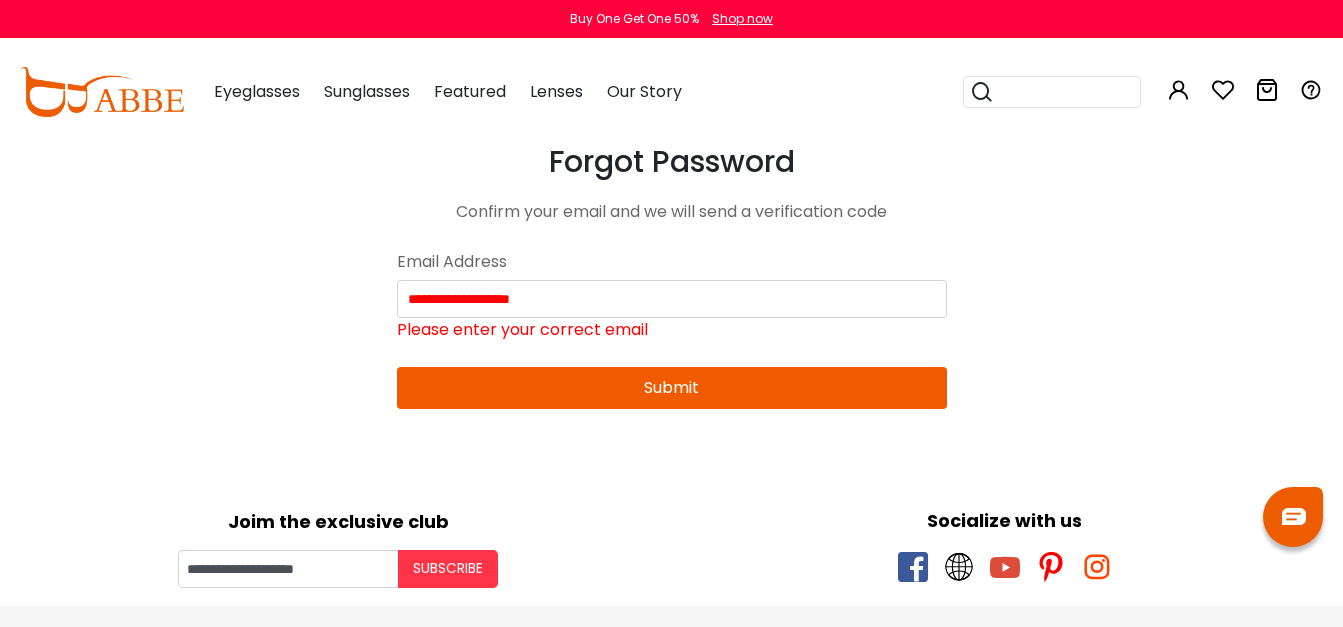 click on "Eyeglasses
Thanks for your subscription
Please use coupon code " NEWCOMER " to get high-quality frames for only $1 on your first order. We have a wide range of over 60 frames in stock to choose from.
Copy this coupon code by click the button below, or you can get this coupon code by checking your email laterly.
Copy
Buy One Get One 50%
Shop now
0 0" at bounding box center (671, 716) 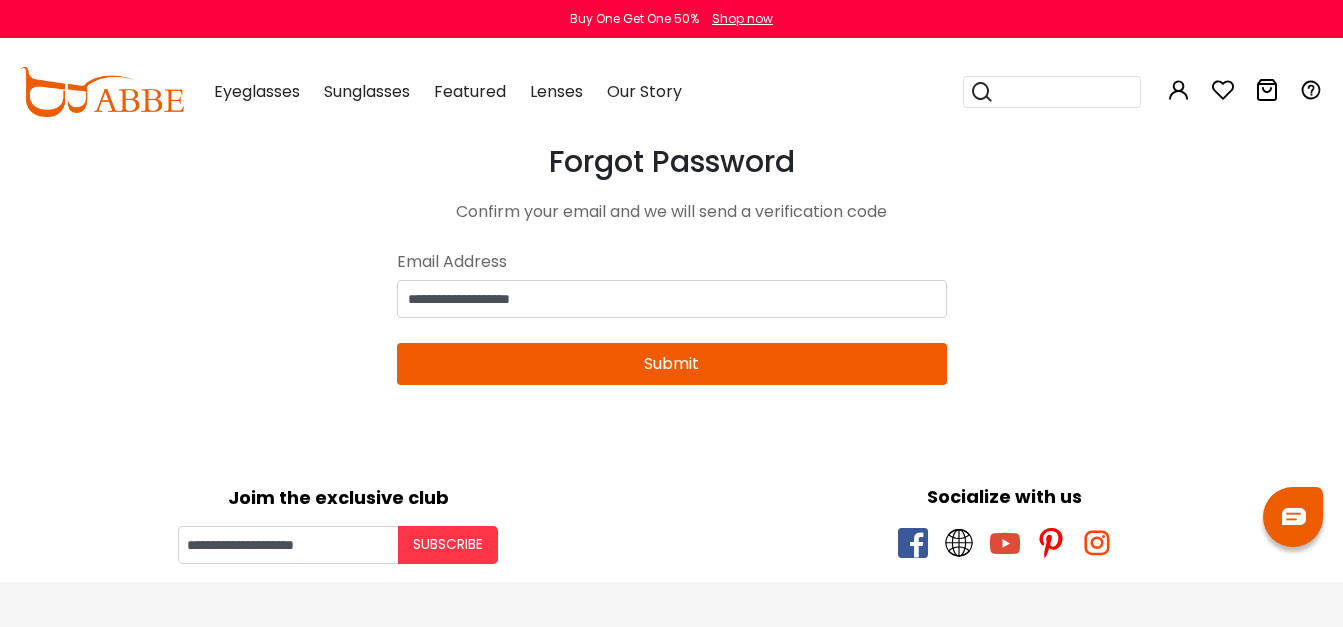 click on "Submit" at bounding box center (672, 364) 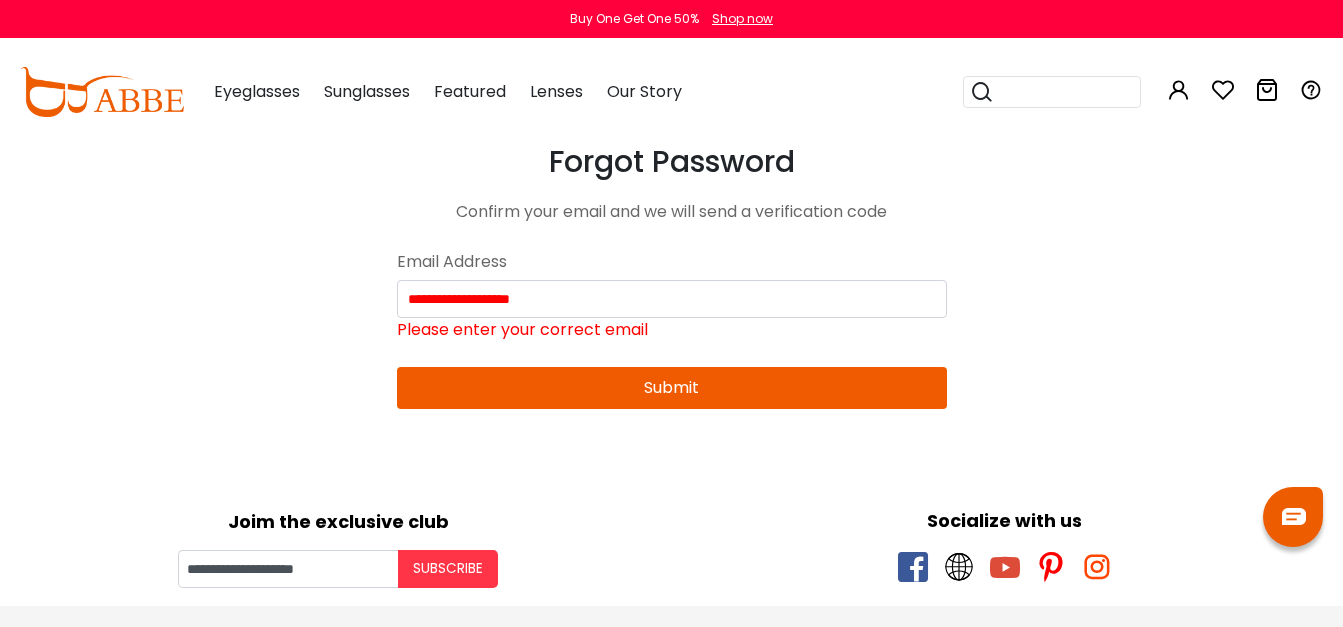 type 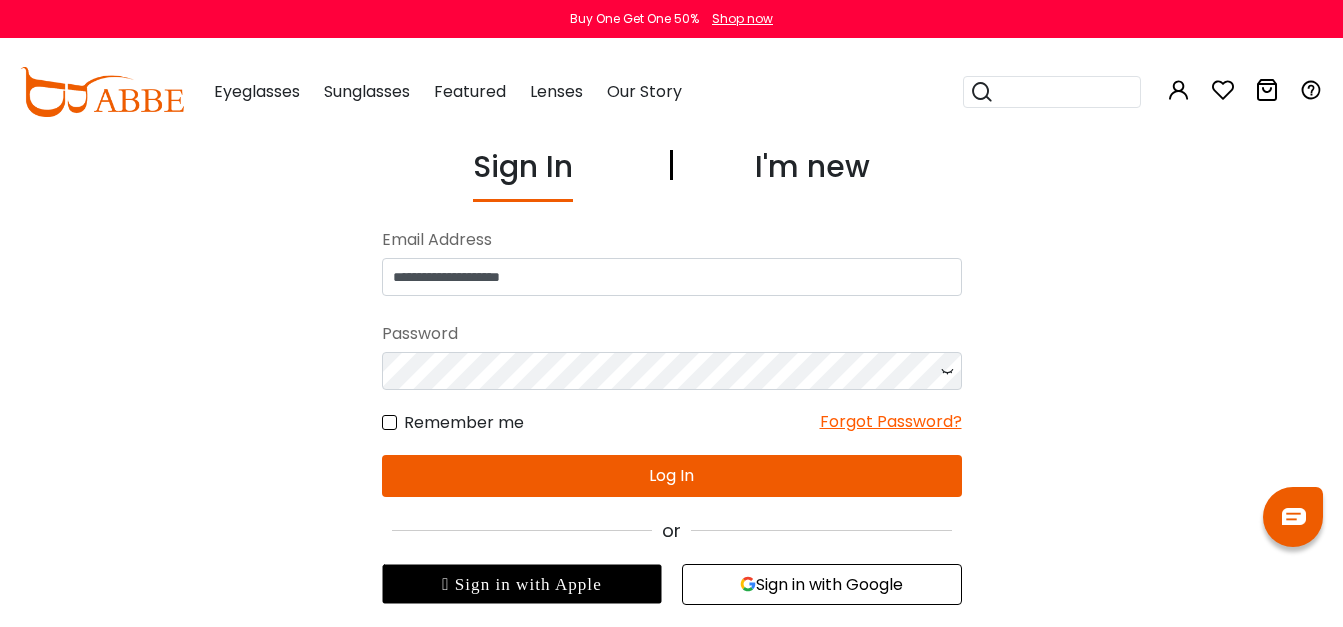 scroll, scrollTop: 0, scrollLeft: 0, axis: both 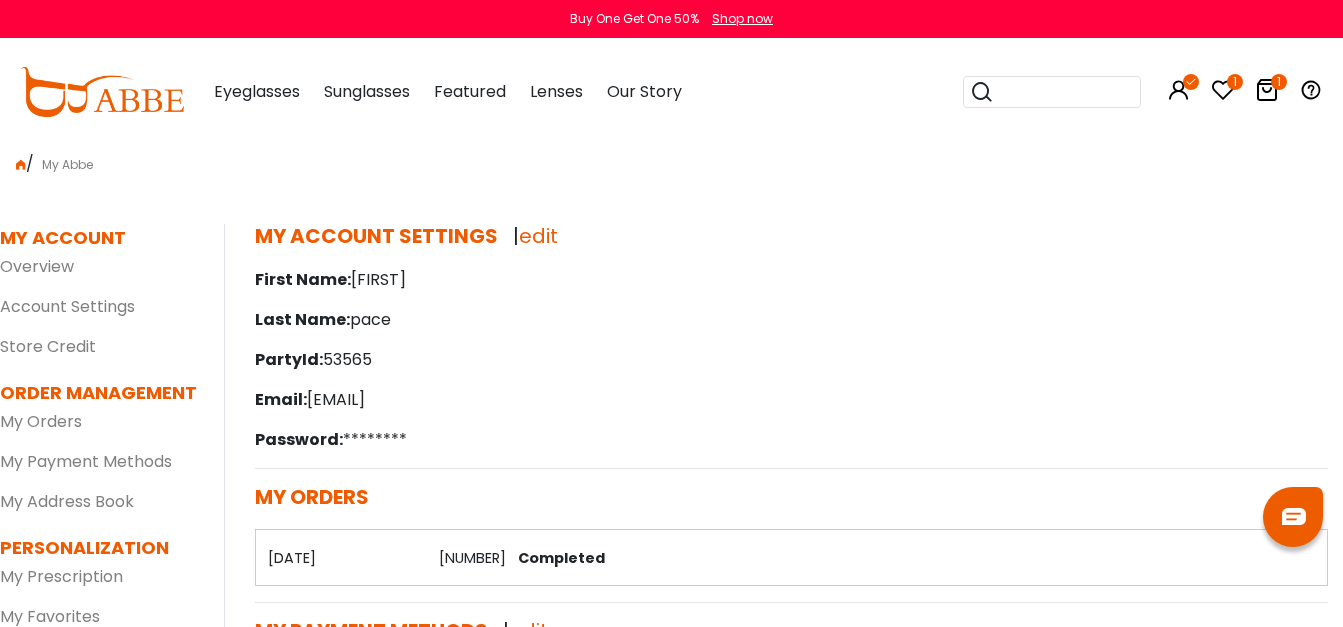 click at bounding box center (1179, 90) 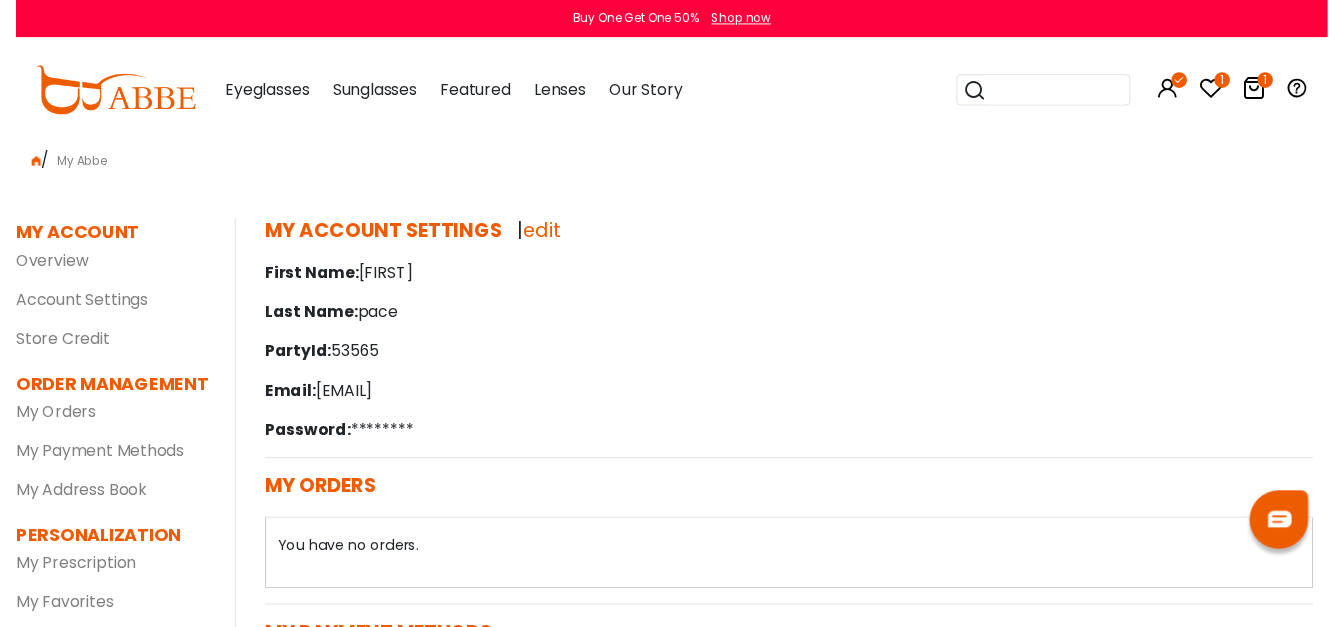 scroll, scrollTop: 0, scrollLeft: 0, axis: both 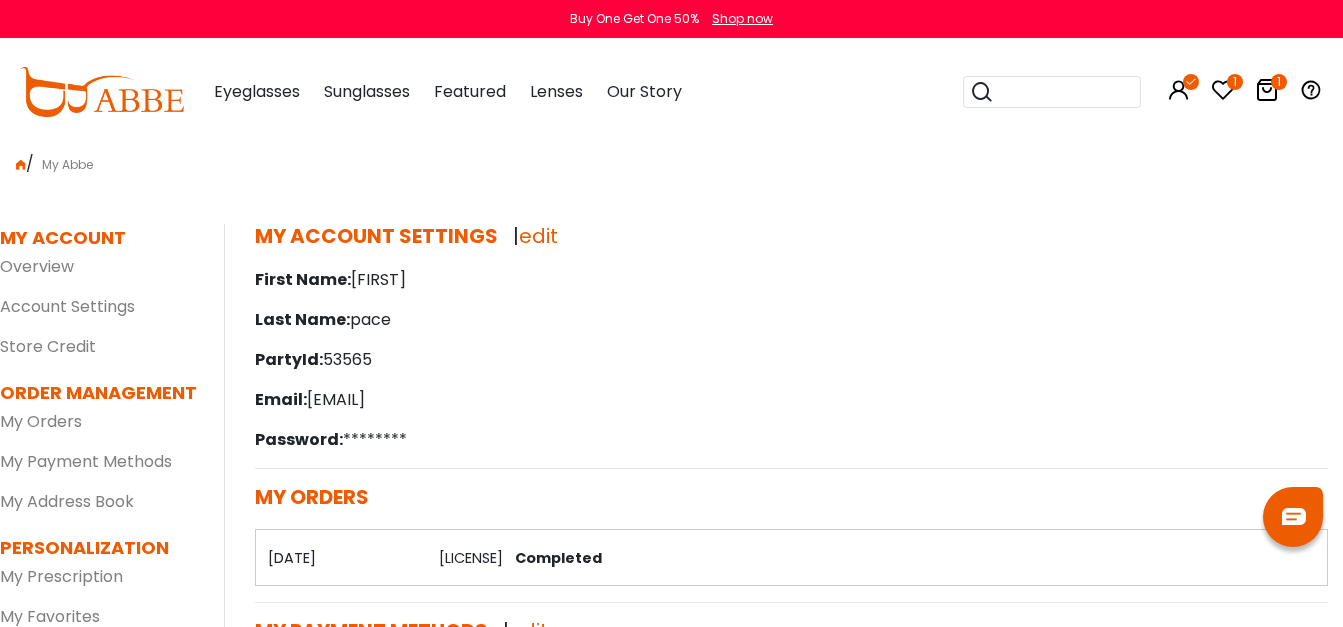 click at bounding box center [1223, 90] 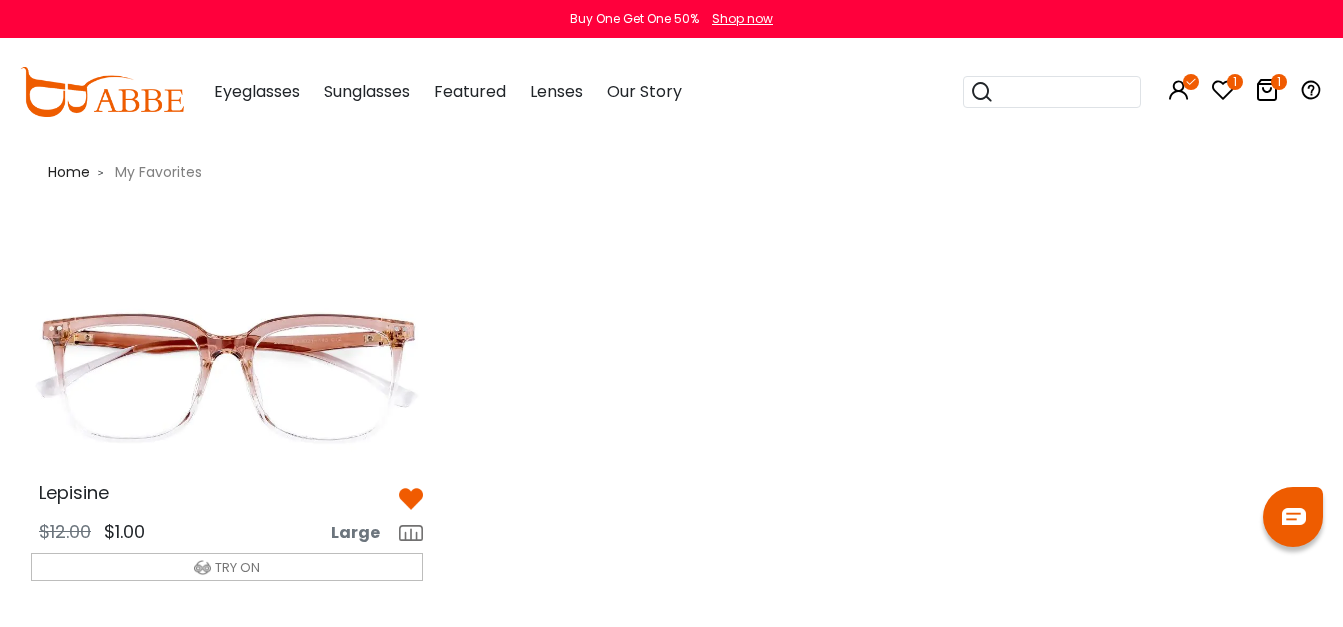 scroll, scrollTop: 0, scrollLeft: 0, axis: both 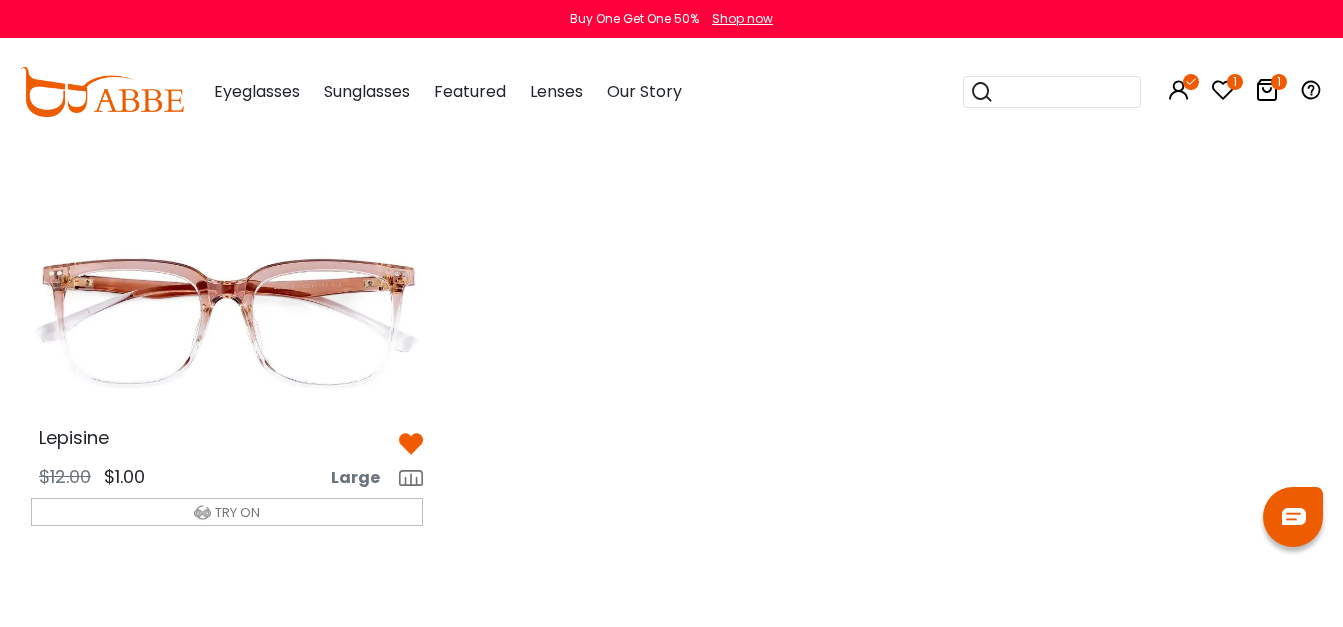 click at bounding box center [1267, 90] 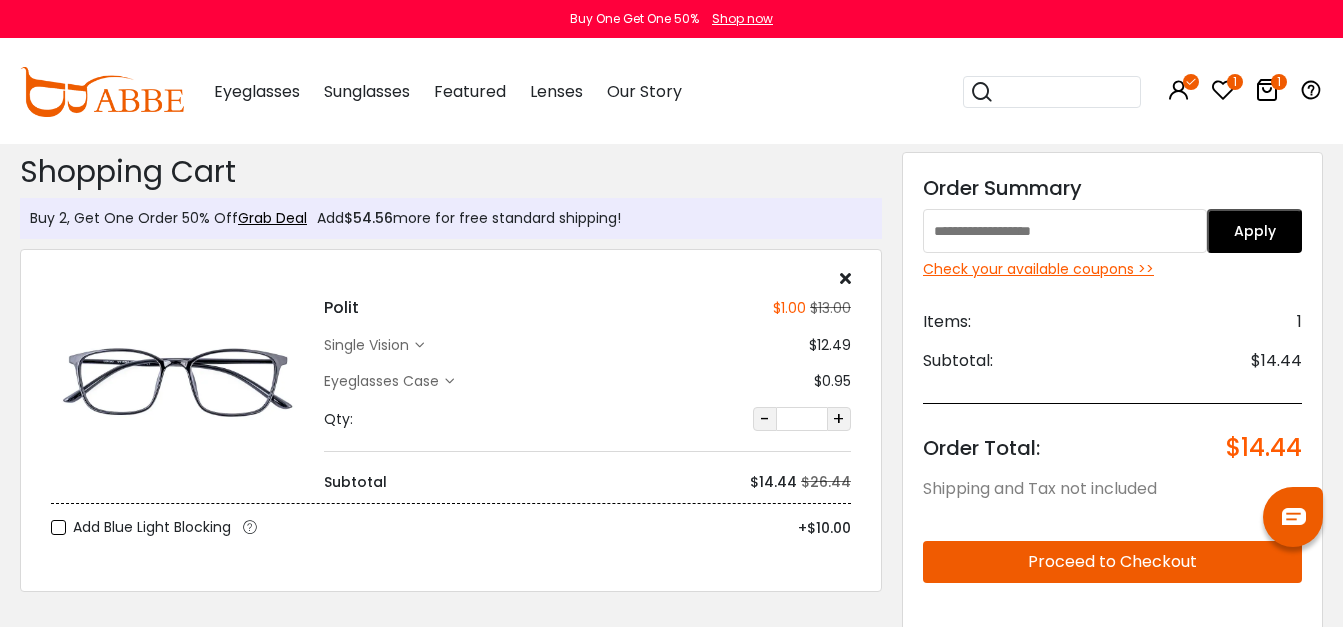 scroll, scrollTop: 0, scrollLeft: 0, axis: both 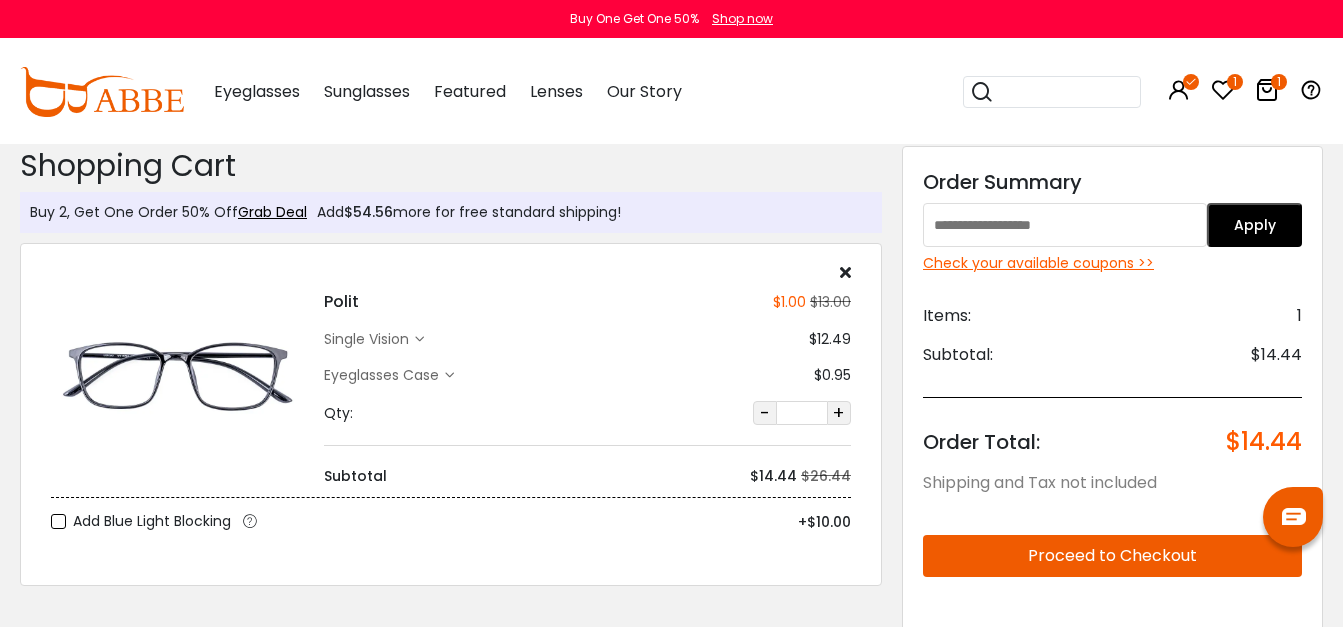 click at bounding box center [845, 272] 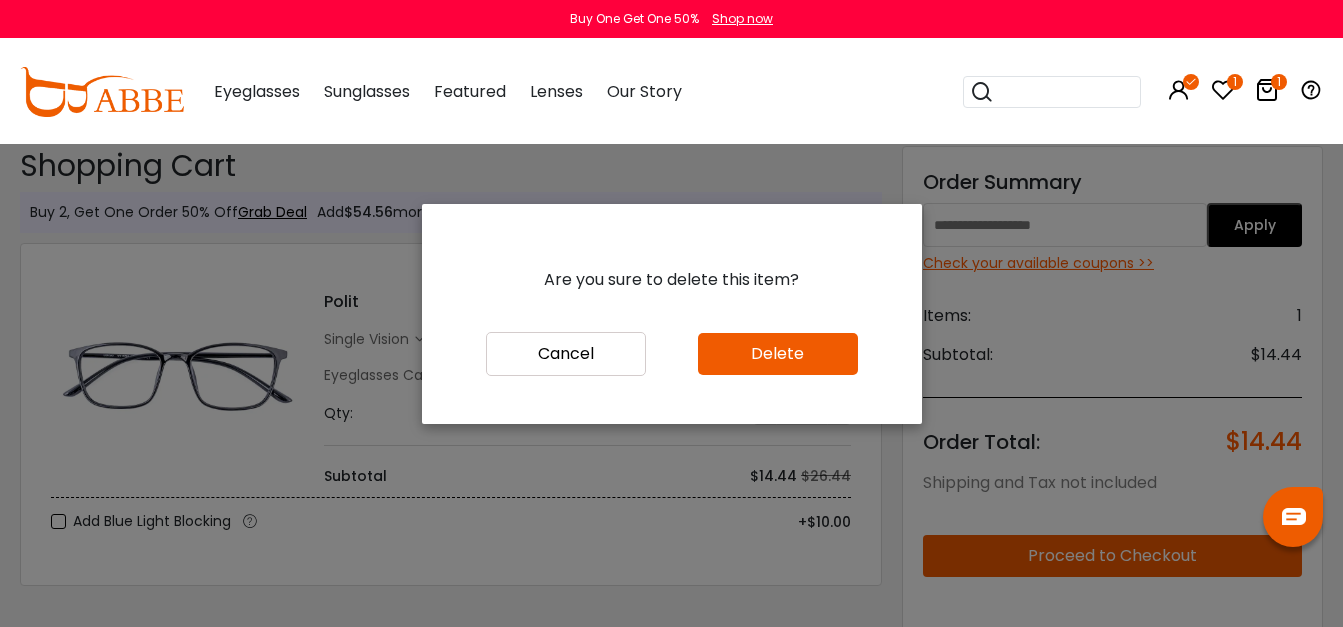 click on "Delete" at bounding box center (778, 354) 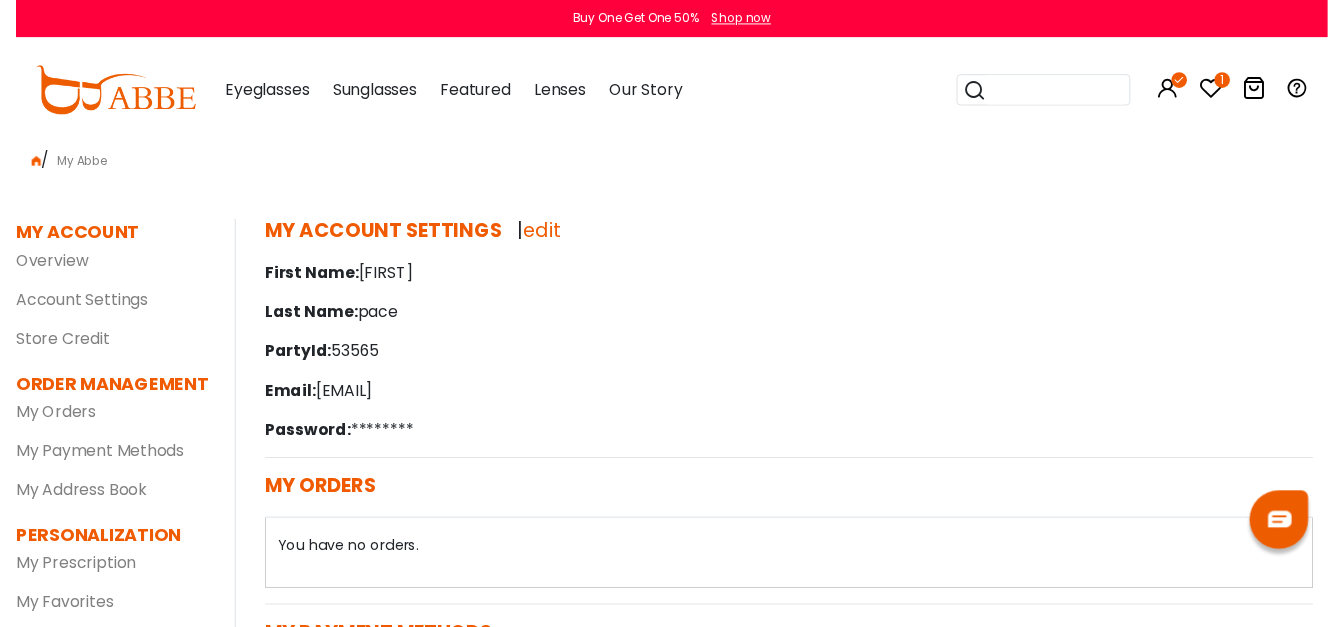 scroll, scrollTop: 0, scrollLeft: 0, axis: both 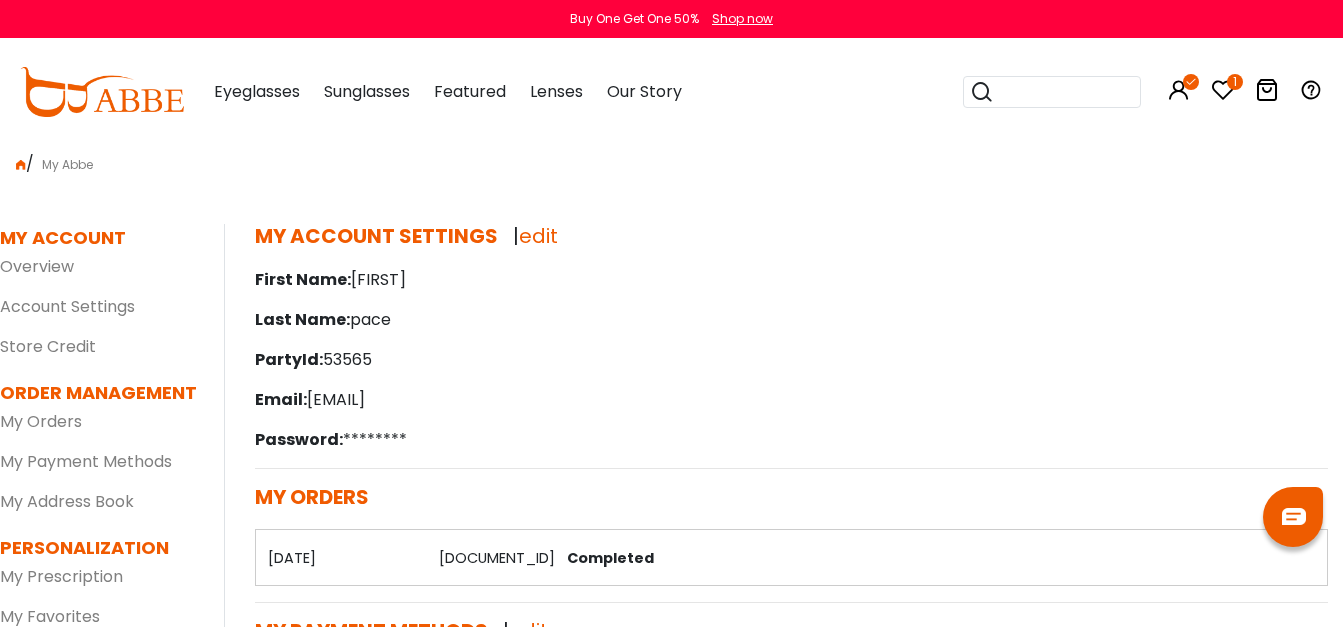 click at bounding box center [102, 92] 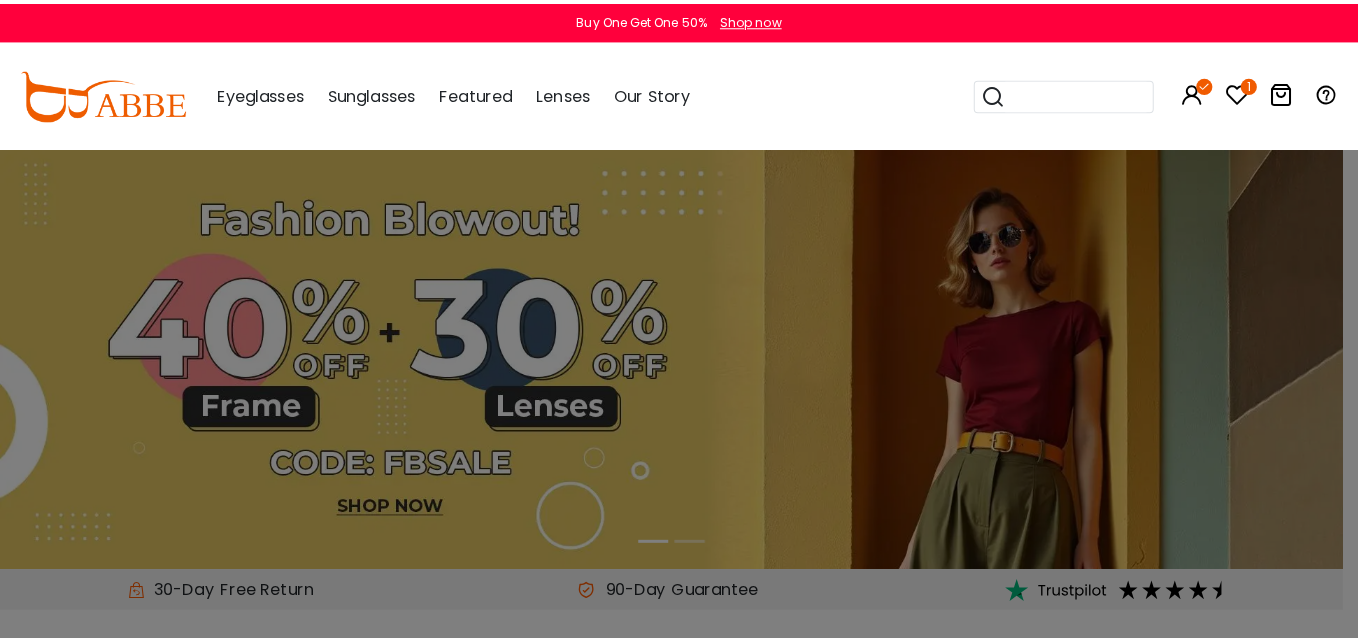 scroll, scrollTop: 0, scrollLeft: 0, axis: both 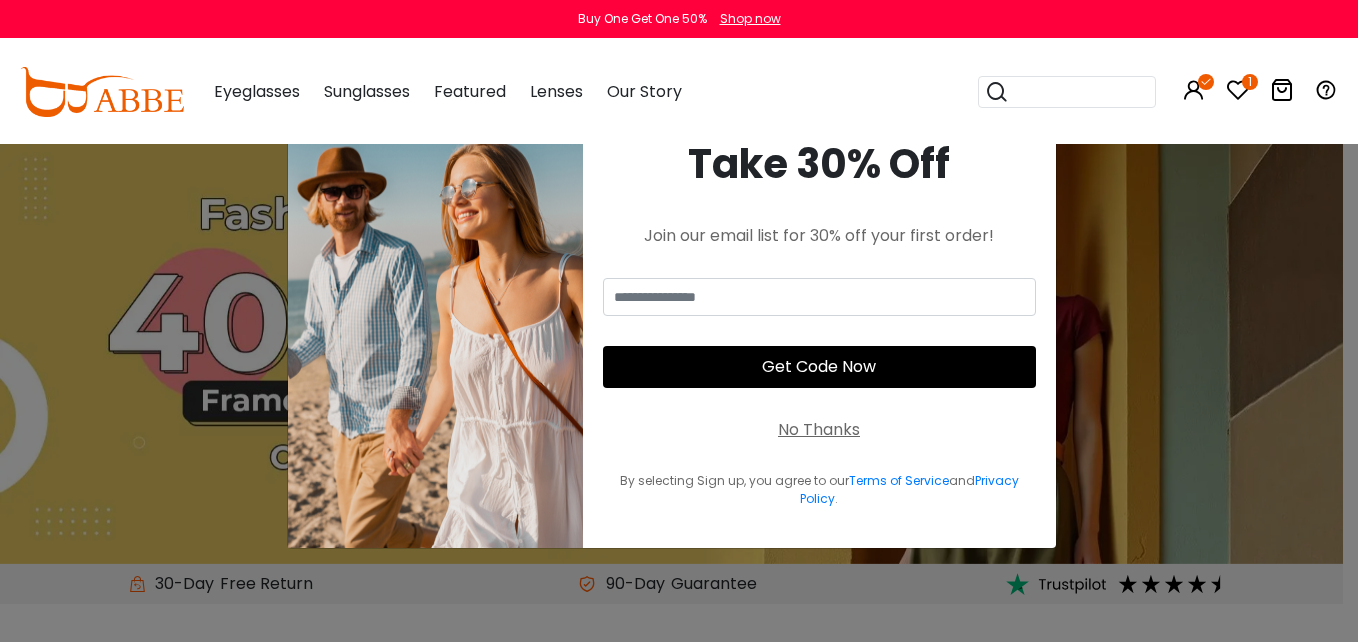 click on "No Thanks" at bounding box center [819, 430] 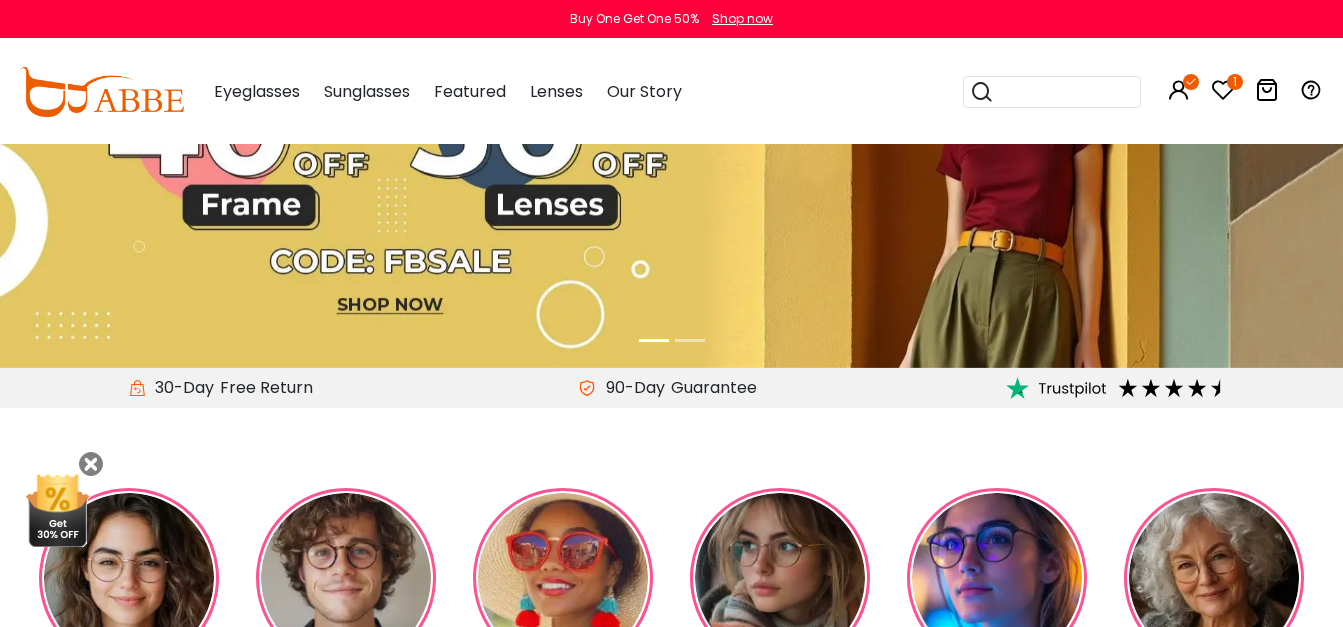 scroll, scrollTop: 456, scrollLeft: 0, axis: vertical 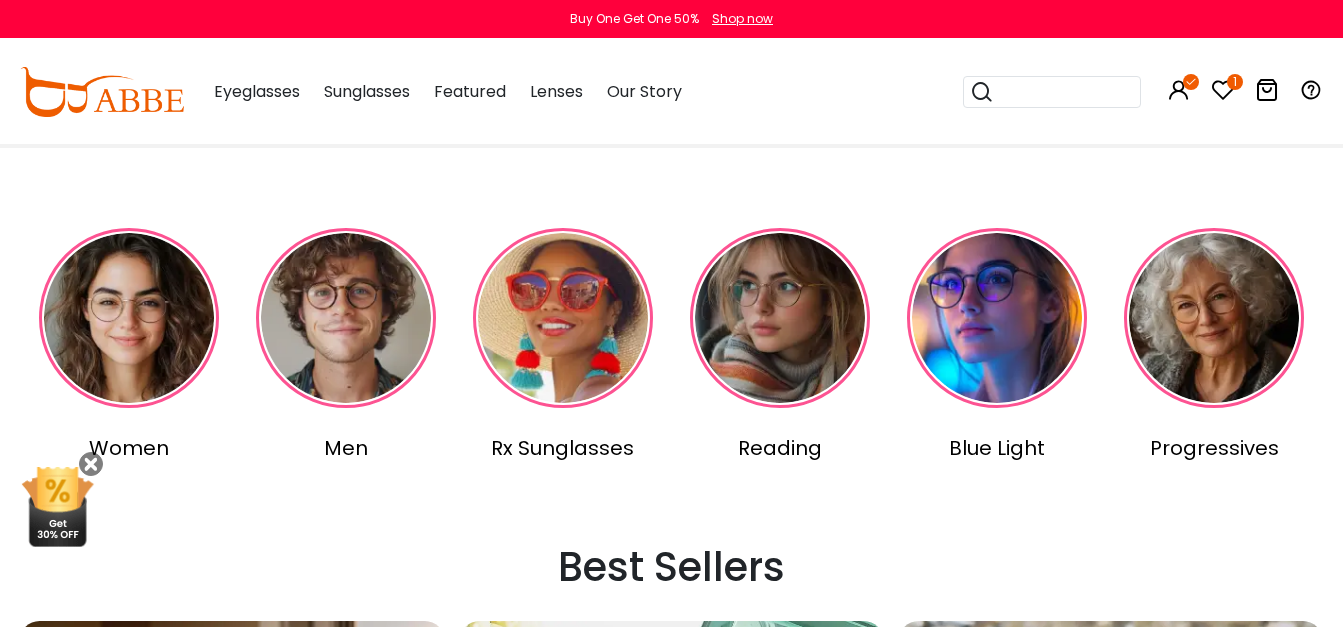 click on "Best Sellers" at bounding box center (671, 567) 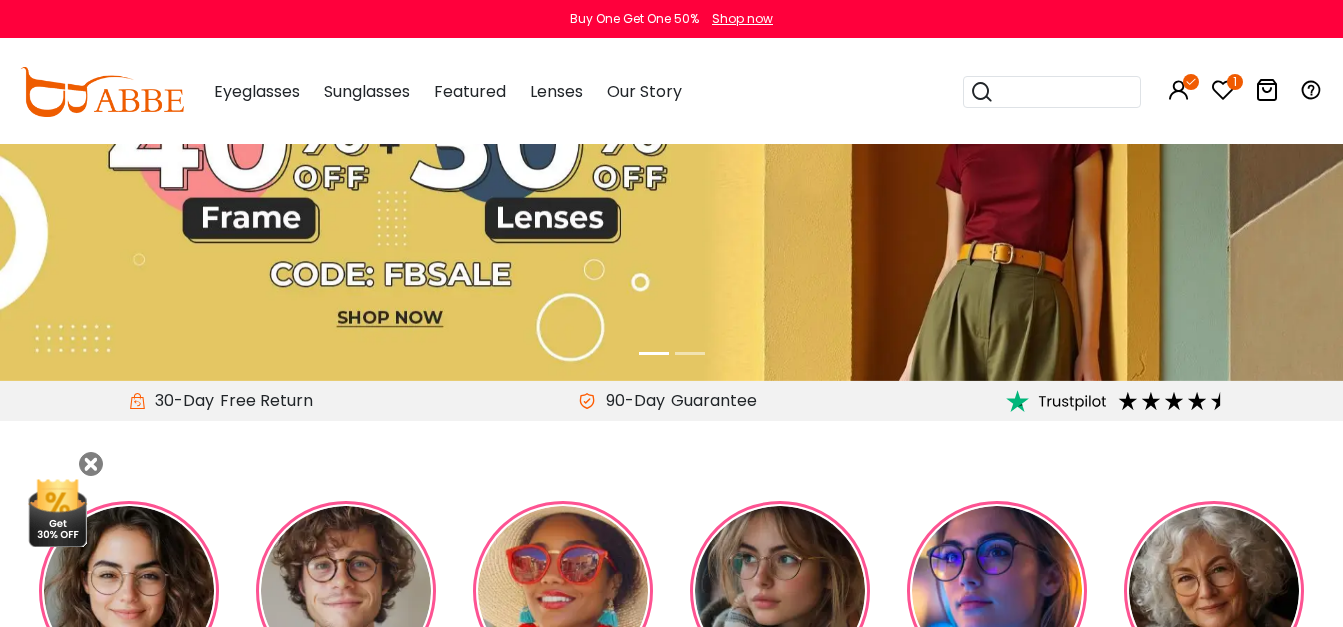 scroll, scrollTop: 172, scrollLeft: 0, axis: vertical 